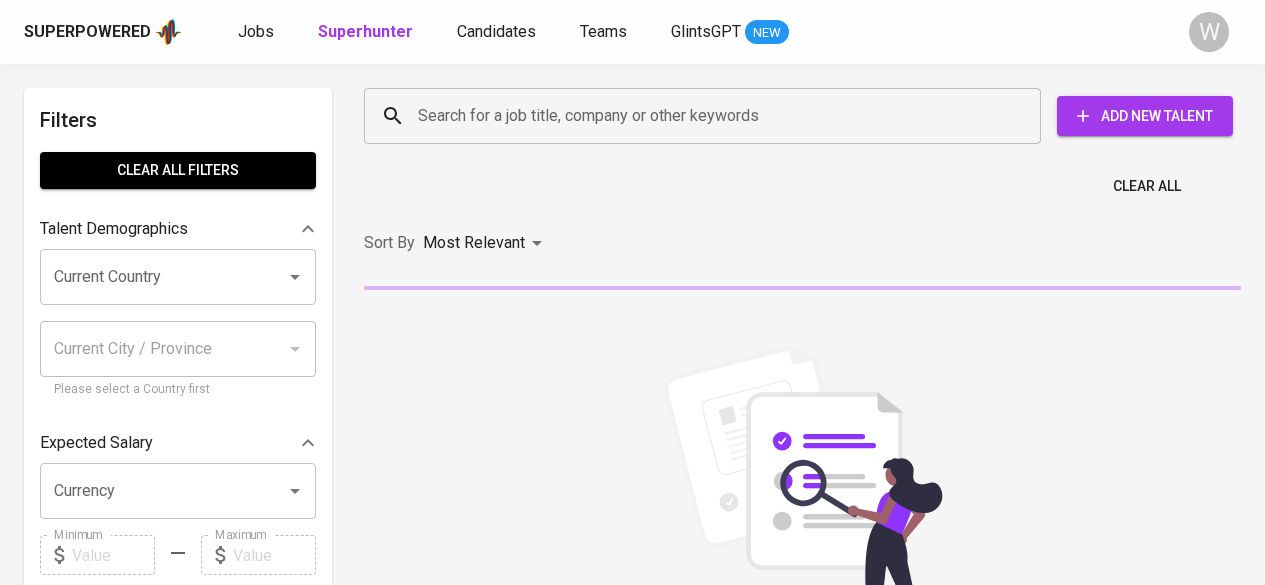 scroll, scrollTop: 0, scrollLeft: 0, axis: both 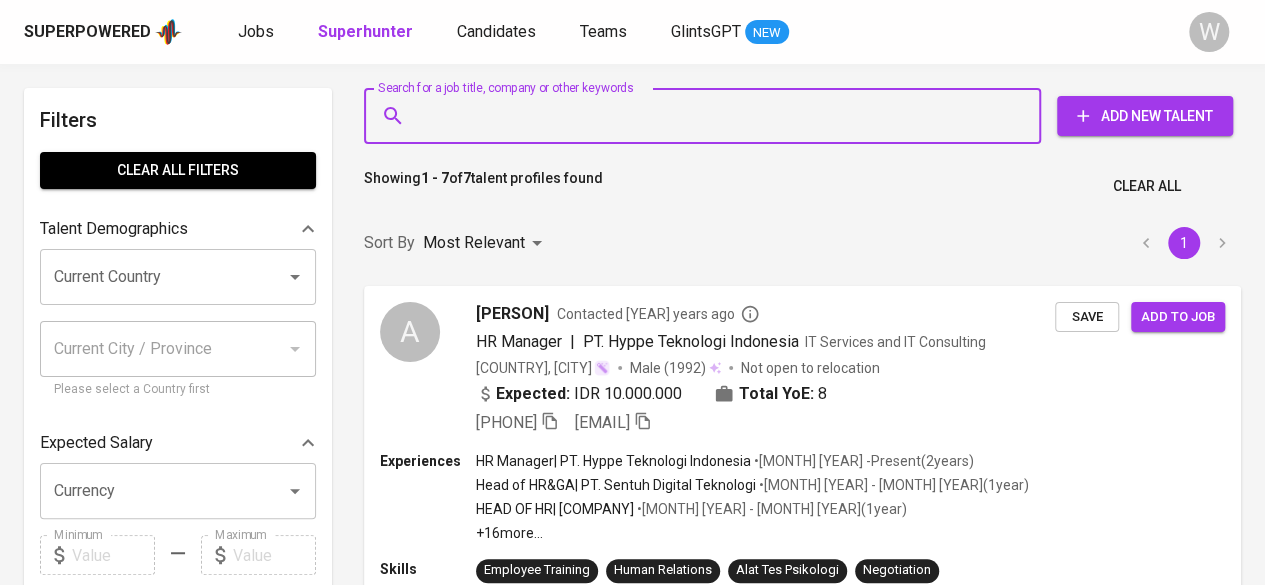 click on "Search for a job title, company or other keywords" at bounding box center [707, 116] 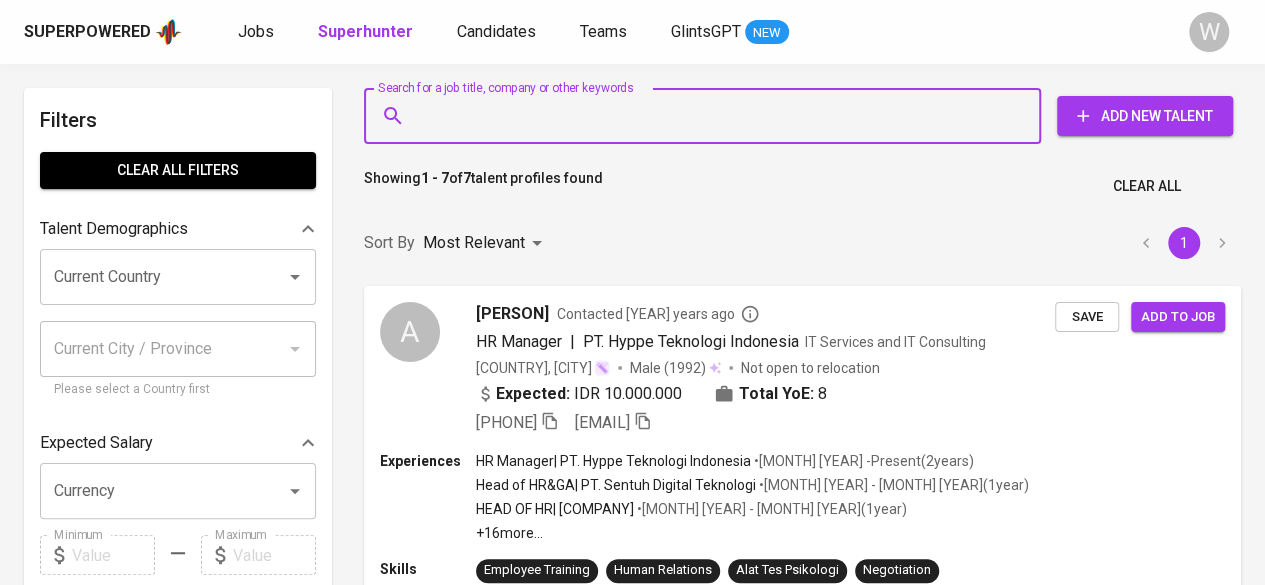 paste on "[EMAIL]" 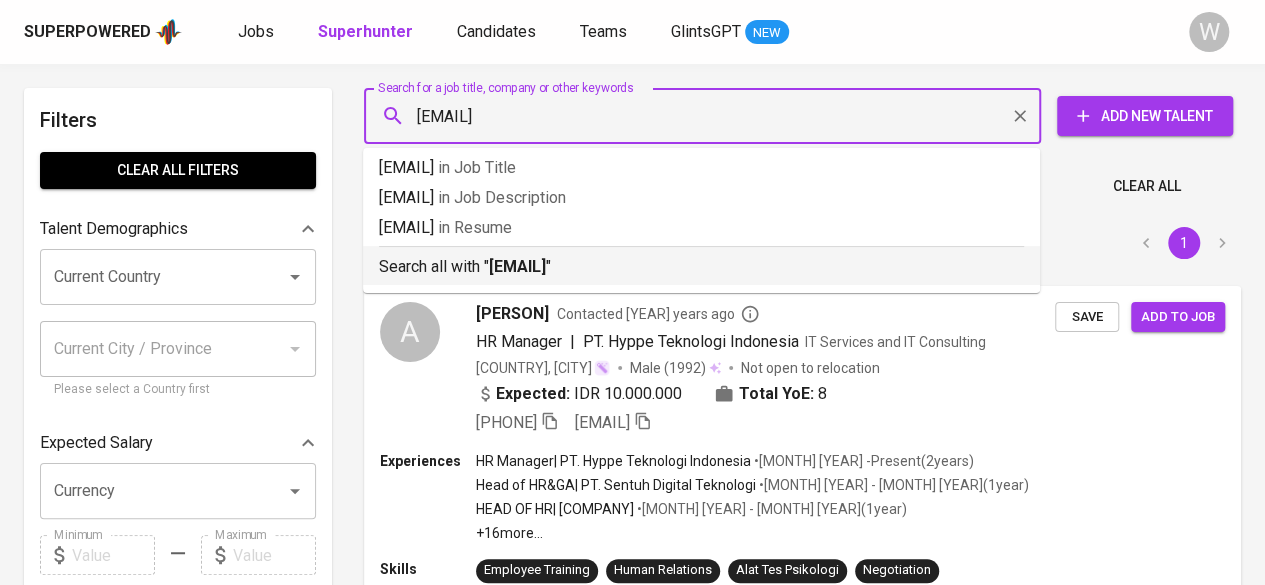 click on "[EMAIL]" at bounding box center (517, 266) 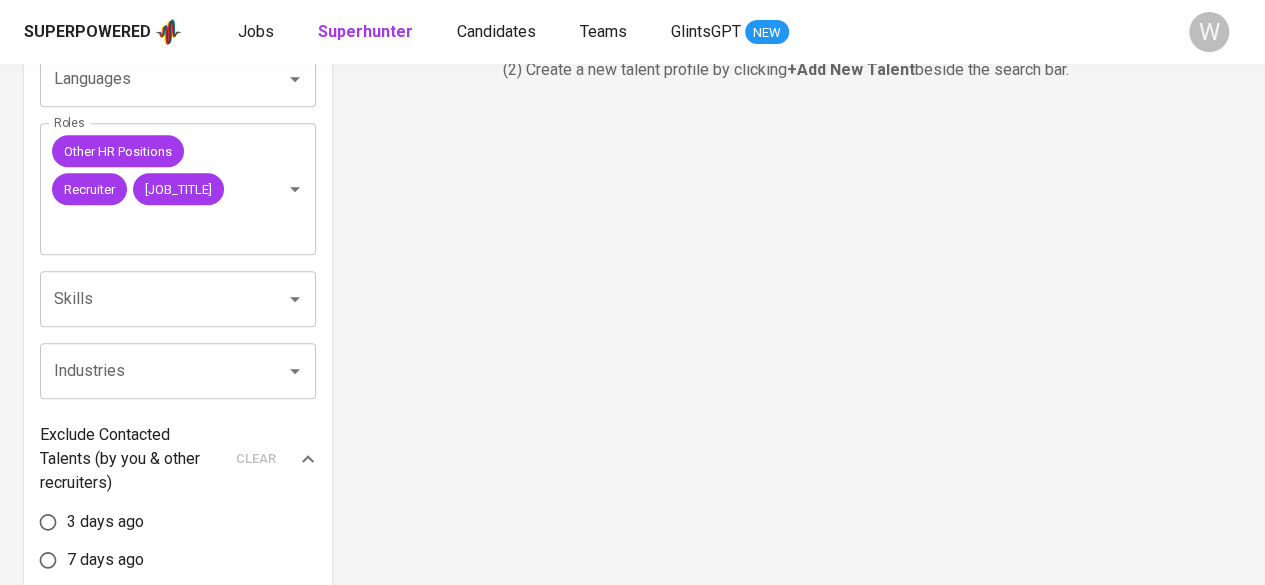 scroll, scrollTop: 685, scrollLeft: 0, axis: vertical 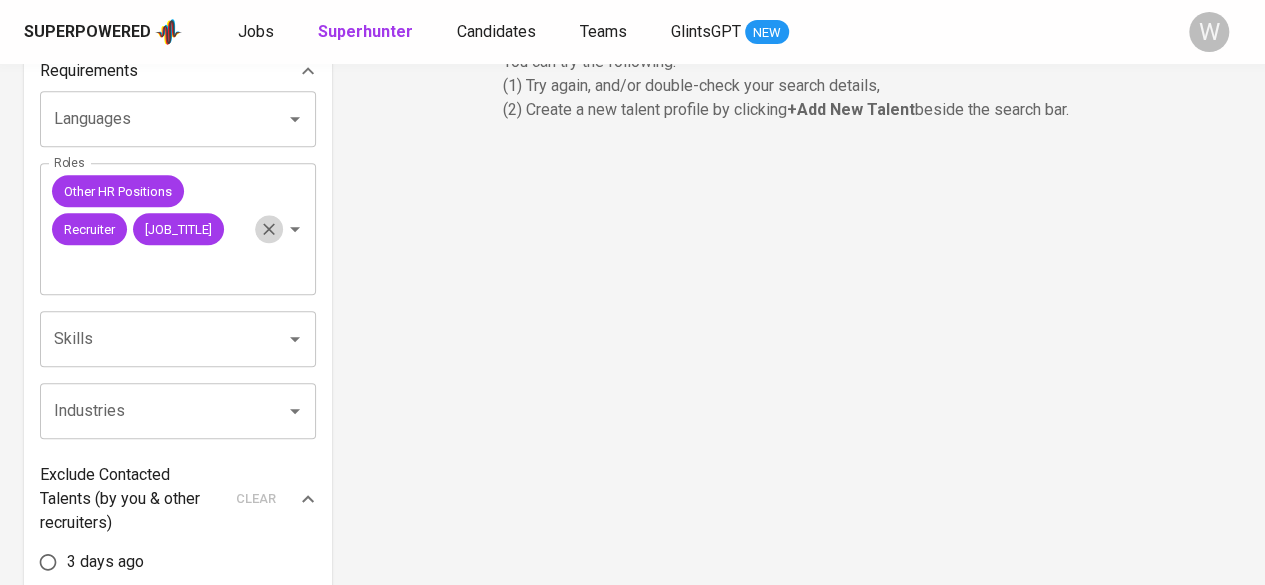 click at bounding box center (269, 229) 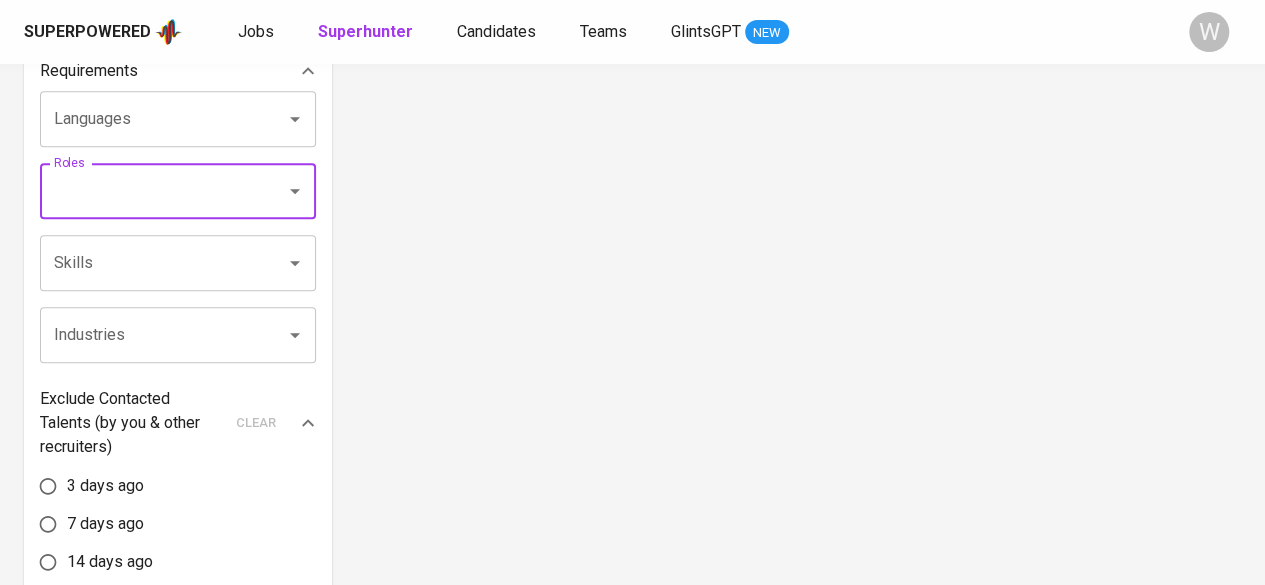 scroll, scrollTop: 0, scrollLeft: 0, axis: both 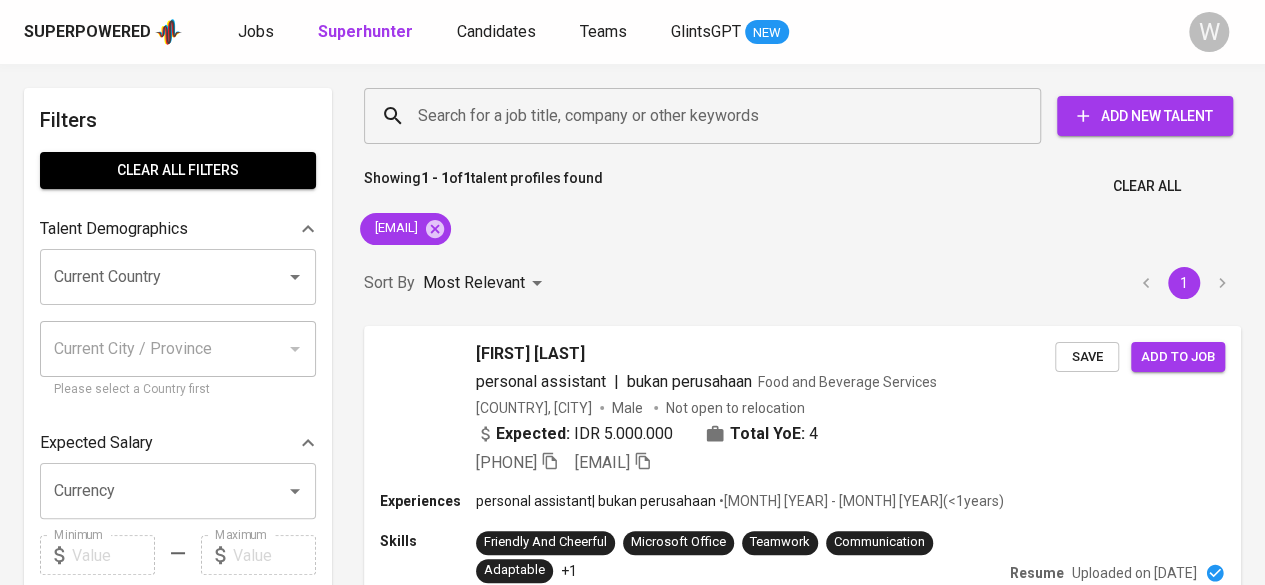 click on "Showing  1 - 1  of  1  talent profiles found Clear All   [EMAIL]   Sort By Most Relevant MOST_RELEVANT 1 [FIRST] [LAST] personal assistant  | bukan perusahaan  Food and Beverage Services [COUNTRY], [CITY] Male   Not open to relocation Expected:   IDR 5.000.000 Total YoE:   4 [PHONE]   [EMAIL]   Save Add to job Experiences personal assistant  | bukan perusahaan    •  [MONTH] [YEAR] - [MONTH] [YEAR]  ( <1  years ) Skills Friendly And Cheerful Microsoft Office Teamwork Communication Adaptable +1 Resume Uploaded on [MONTH] [DAY], [YEAR] 1" at bounding box center [802, 371] 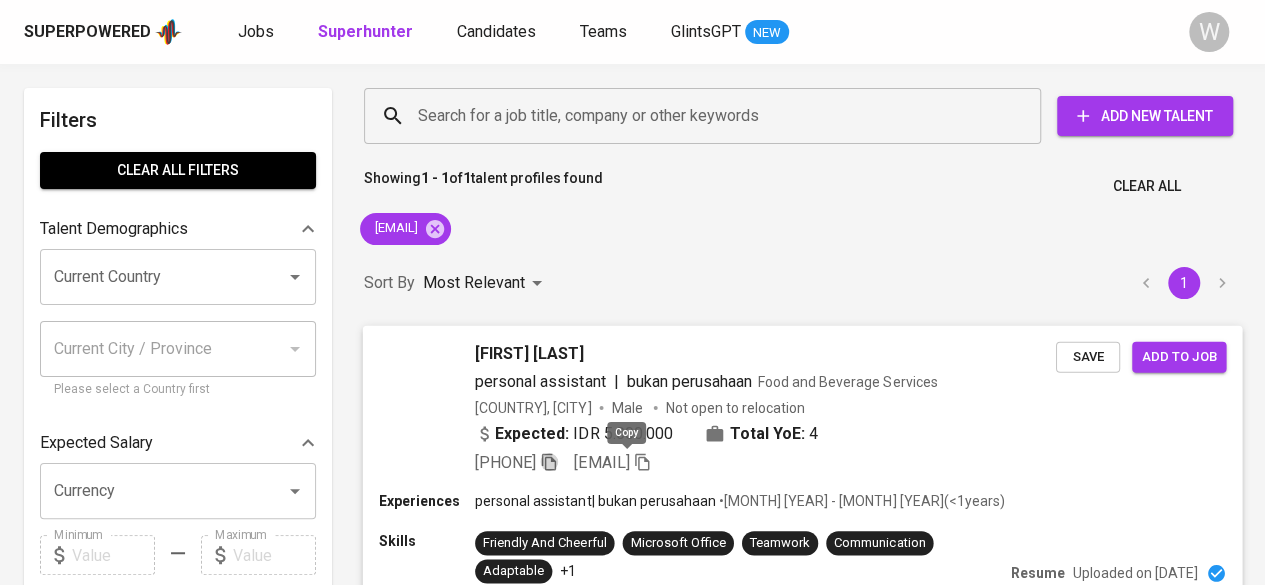 click at bounding box center (549, 461) 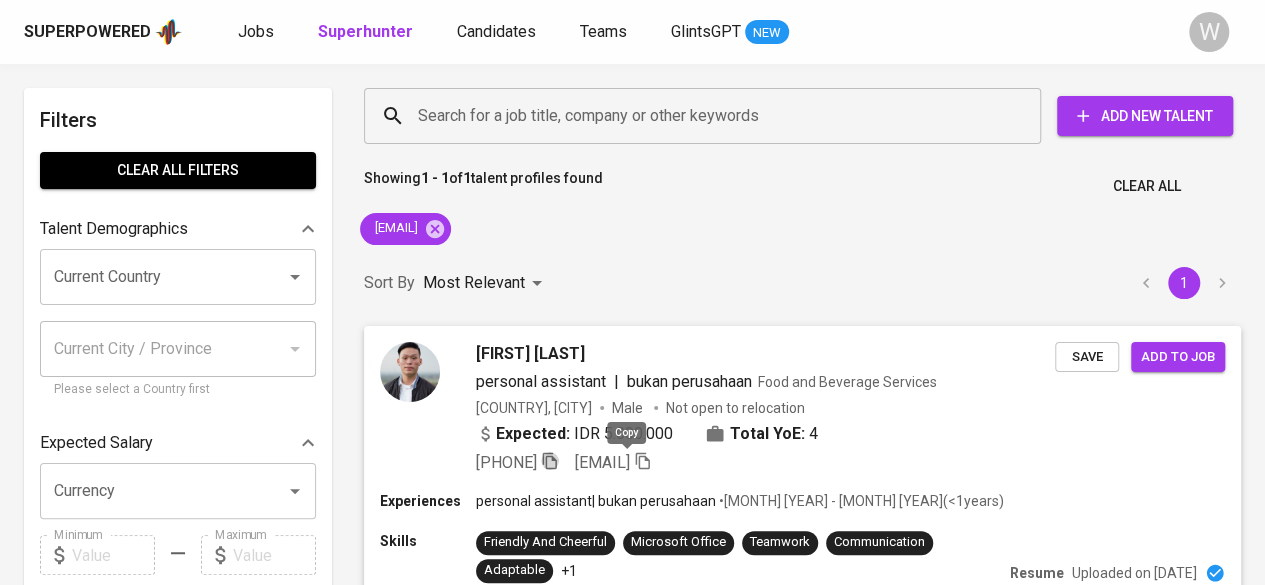 click at bounding box center (550, 461) 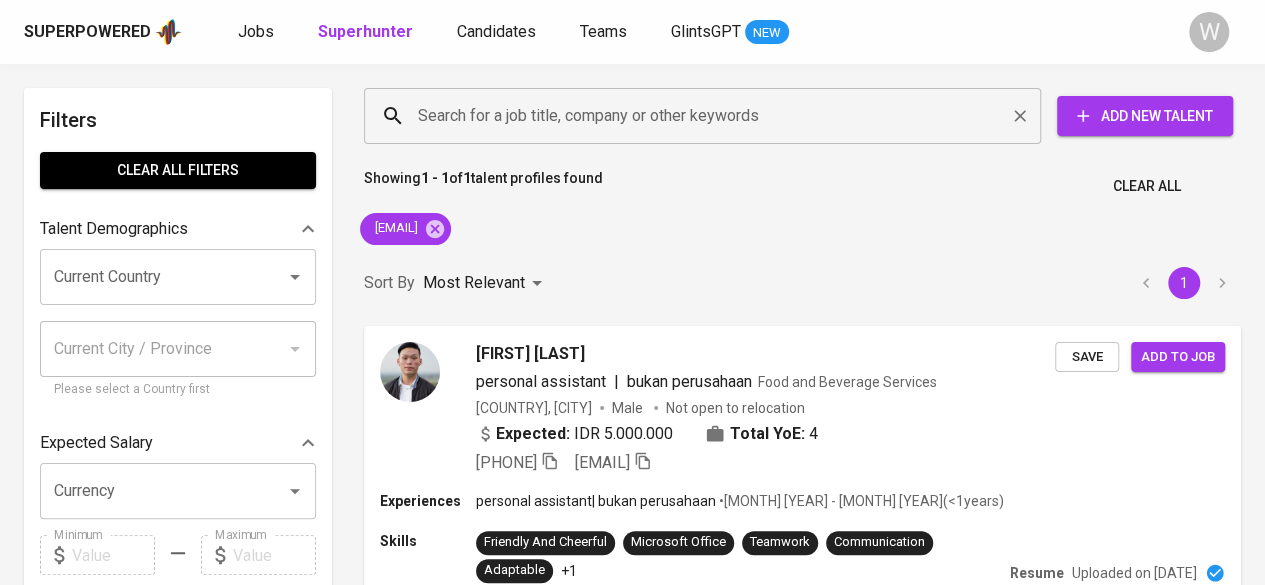 click on "Search for a job title, company or other keywords" at bounding box center (707, 116) 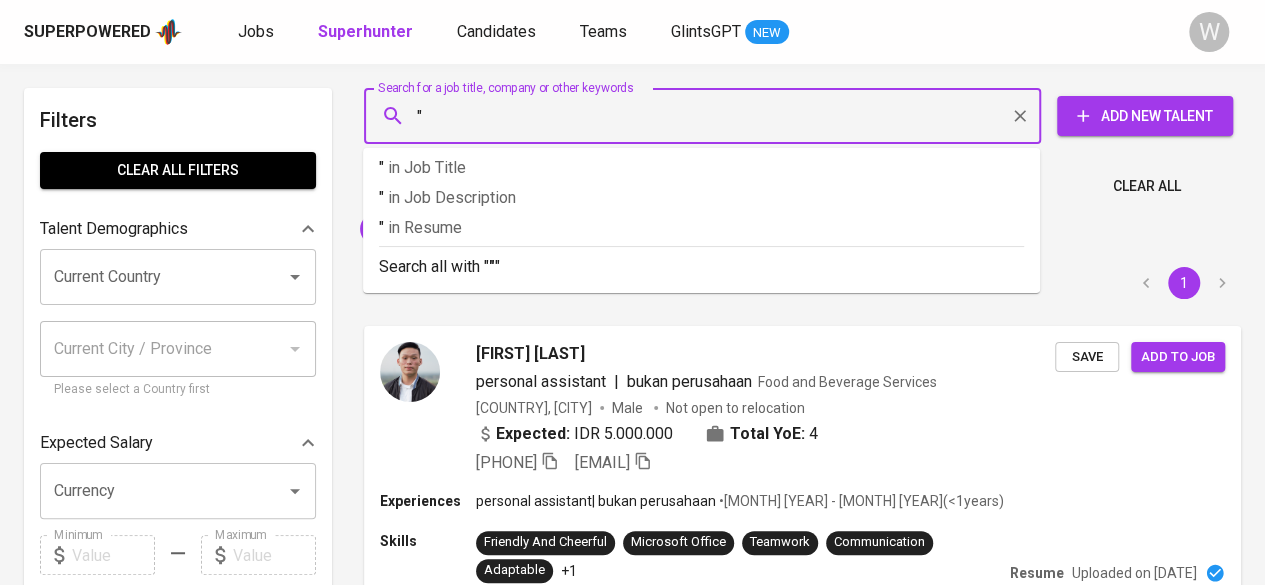 paste on "[PERSON]" 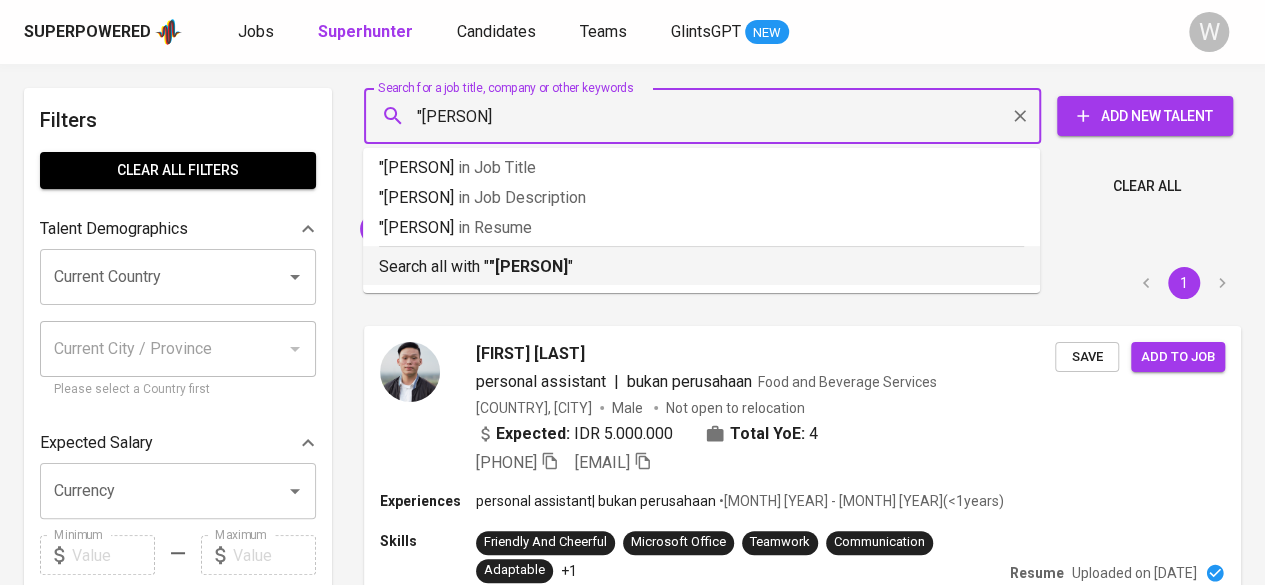 click on ""[PERSON]" at bounding box center [528, 266] 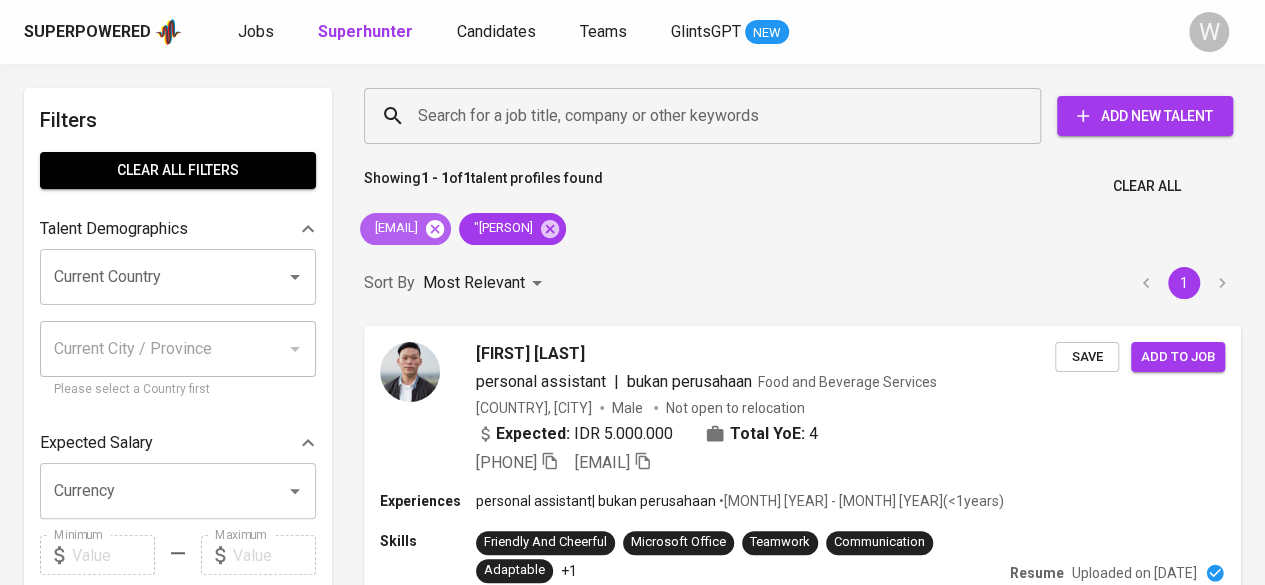 click at bounding box center (435, 228) 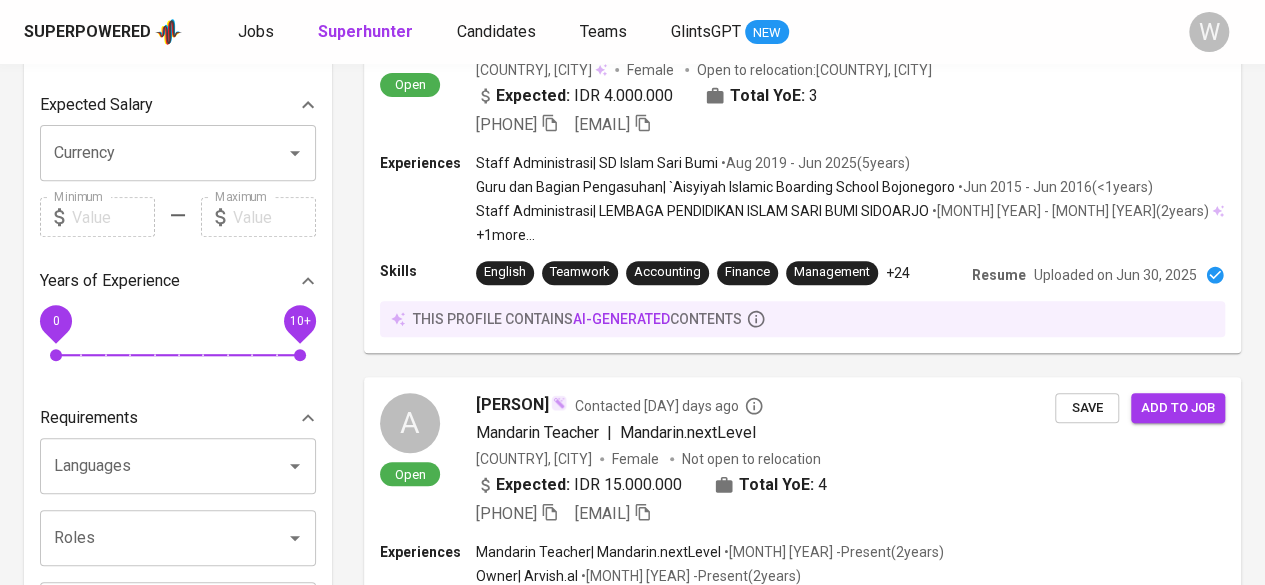scroll, scrollTop: 0, scrollLeft: 0, axis: both 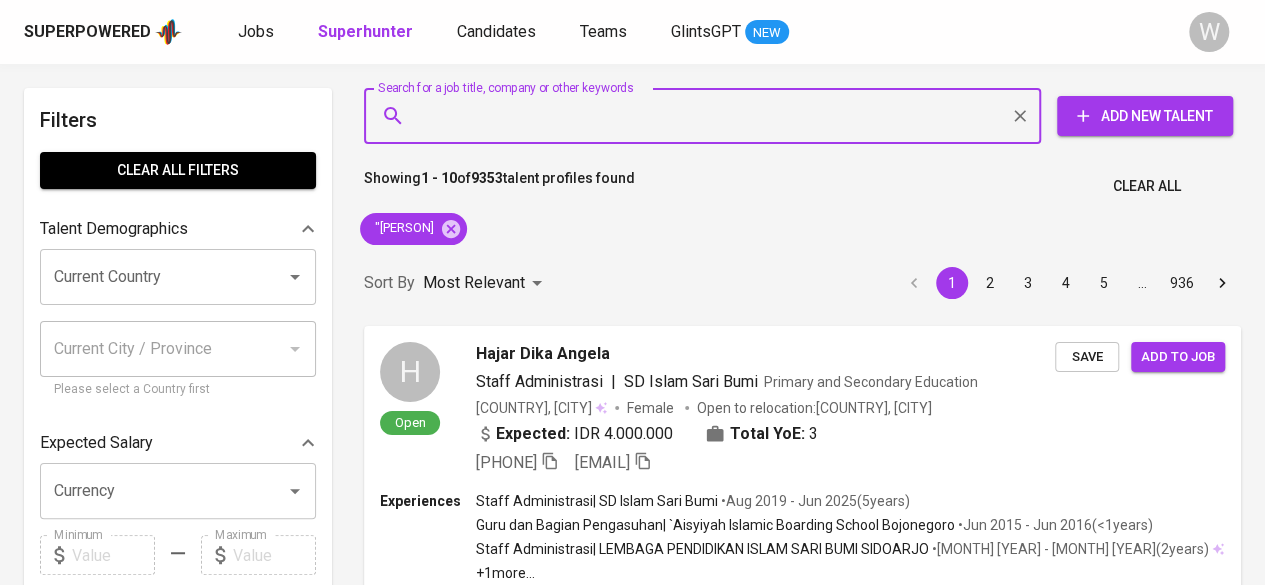click on "Search for a job title, company or other keywords" at bounding box center [707, 116] 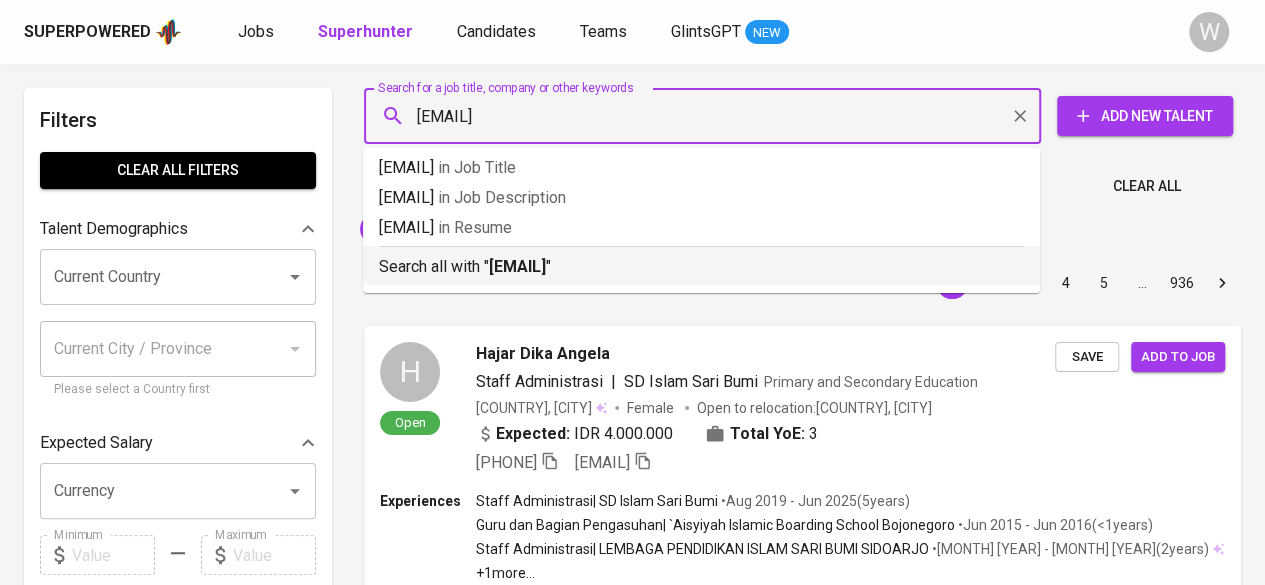 click on "[EMAIL]" at bounding box center [517, 266] 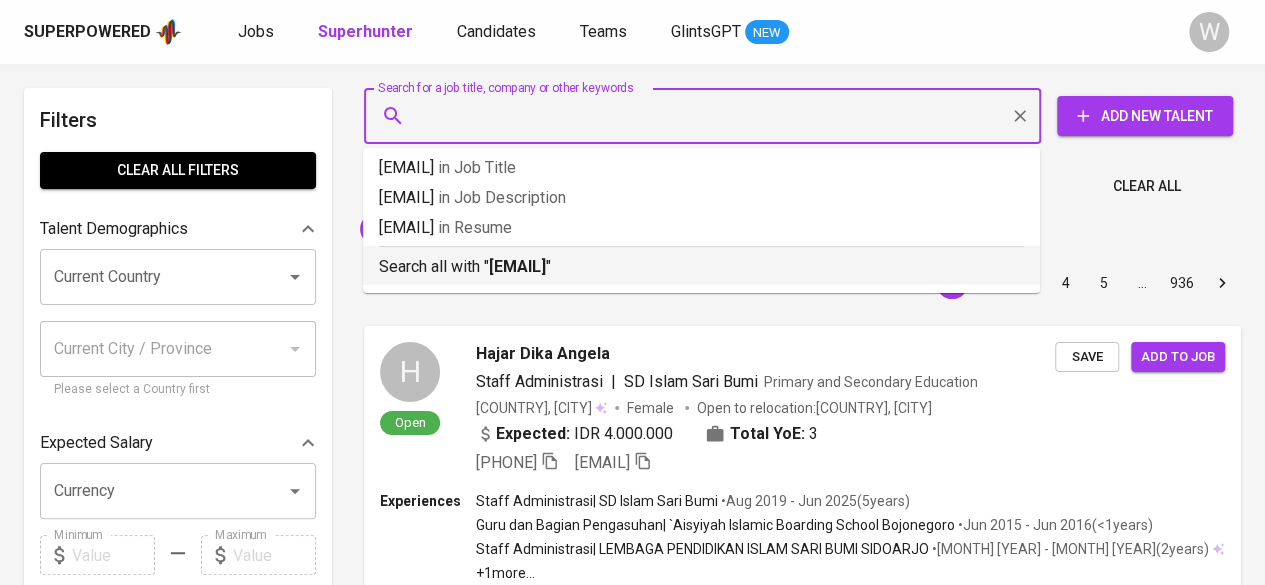 click on "Sort By Most Relevant MOST_RELEVANT 1 2 3 4 5 … 936" at bounding box center (802, 283) 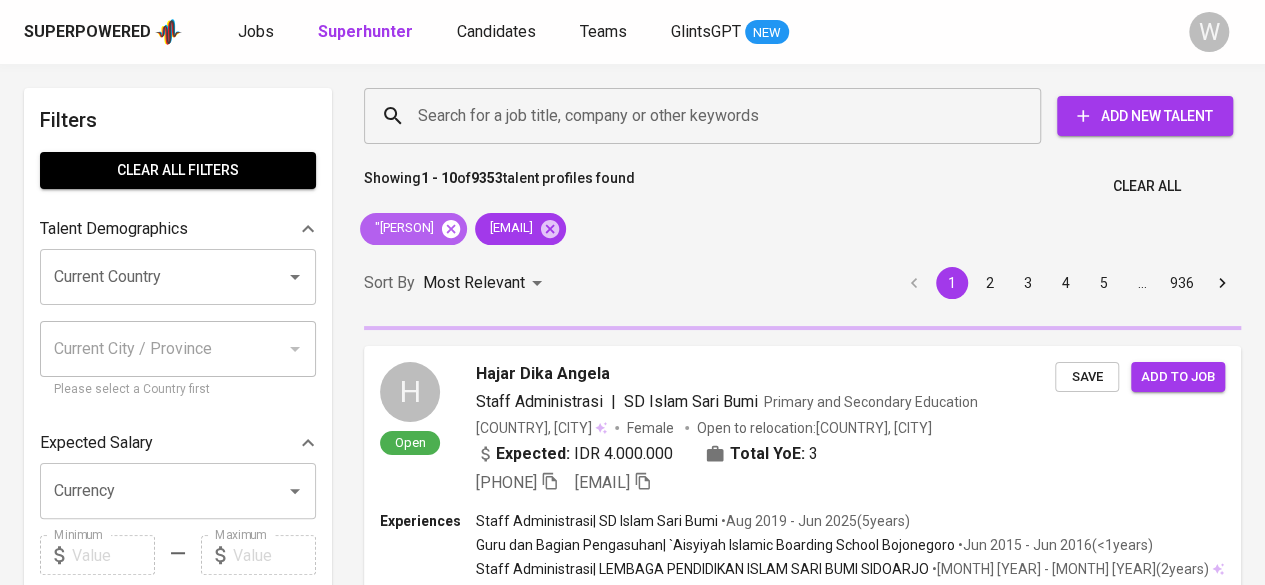 click at bounding box center (451, 229) 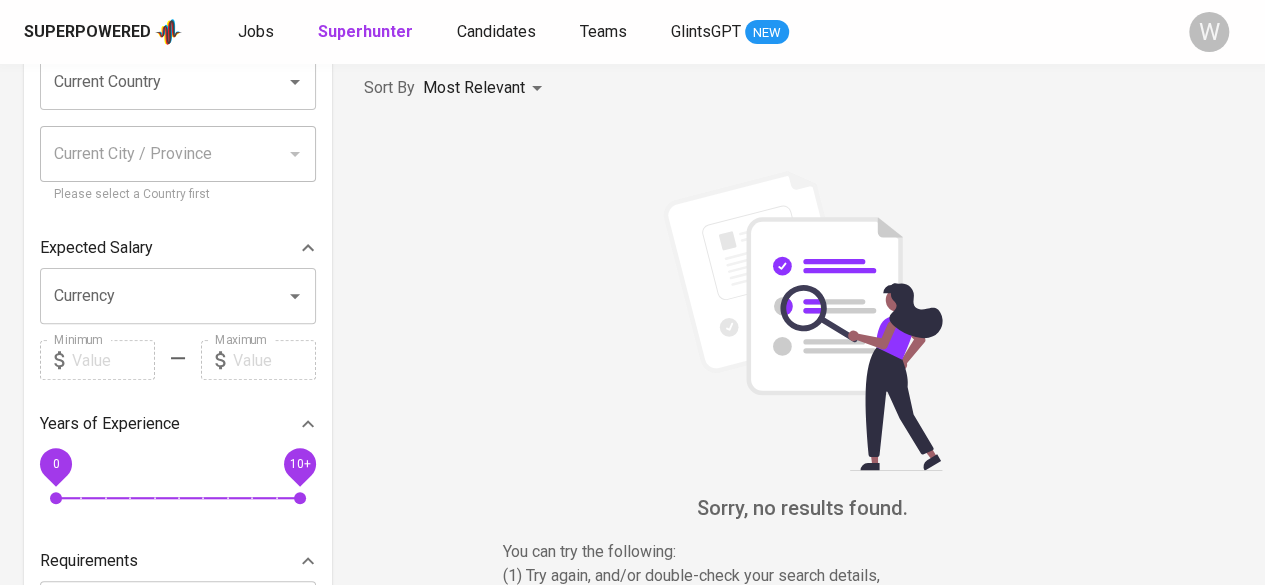 scroll, scrollTop: 0, scrollLeft: 0, axis: both 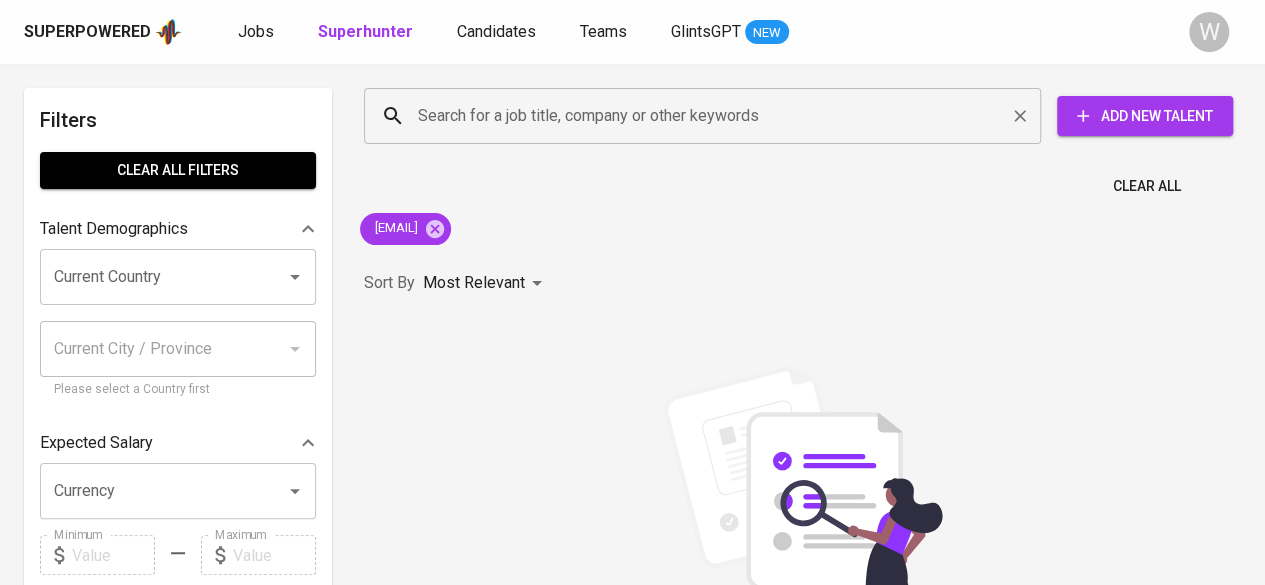 click on "Search for a job title, company or other keywords" at bounding box center [702, 116] 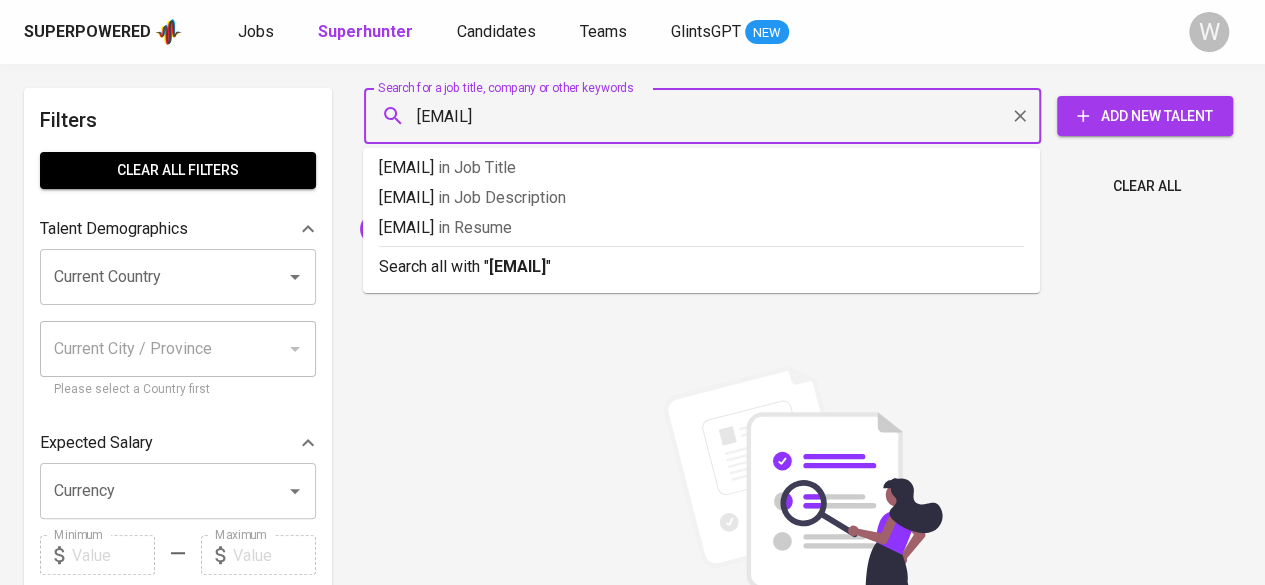 type on "[EMAIL]" 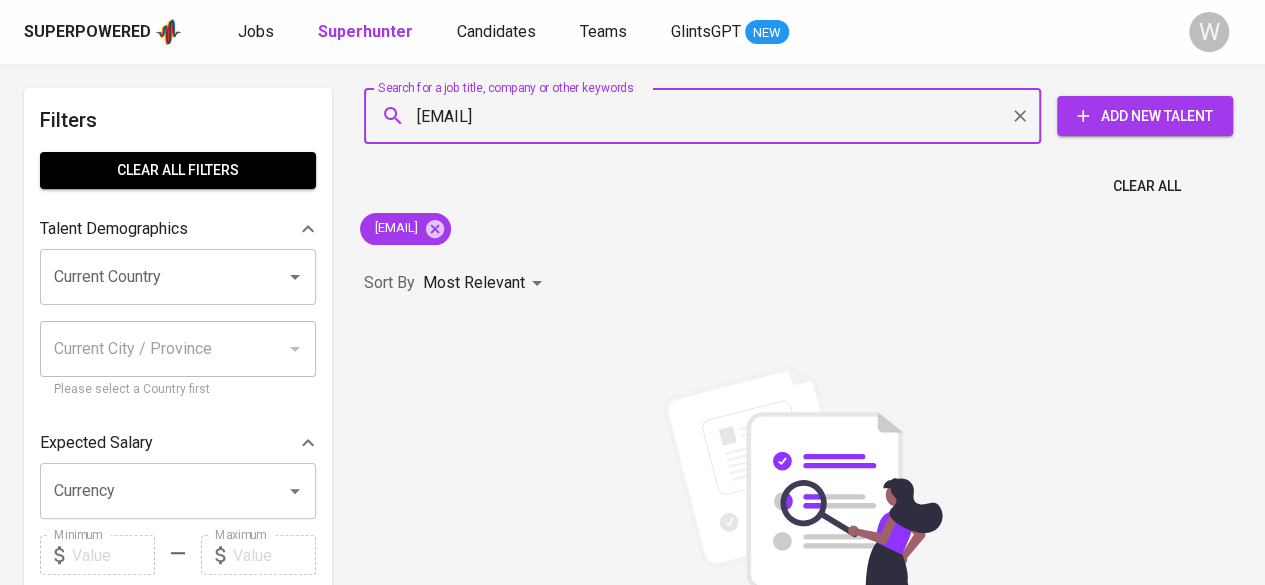 paste on "[EMAIL]" 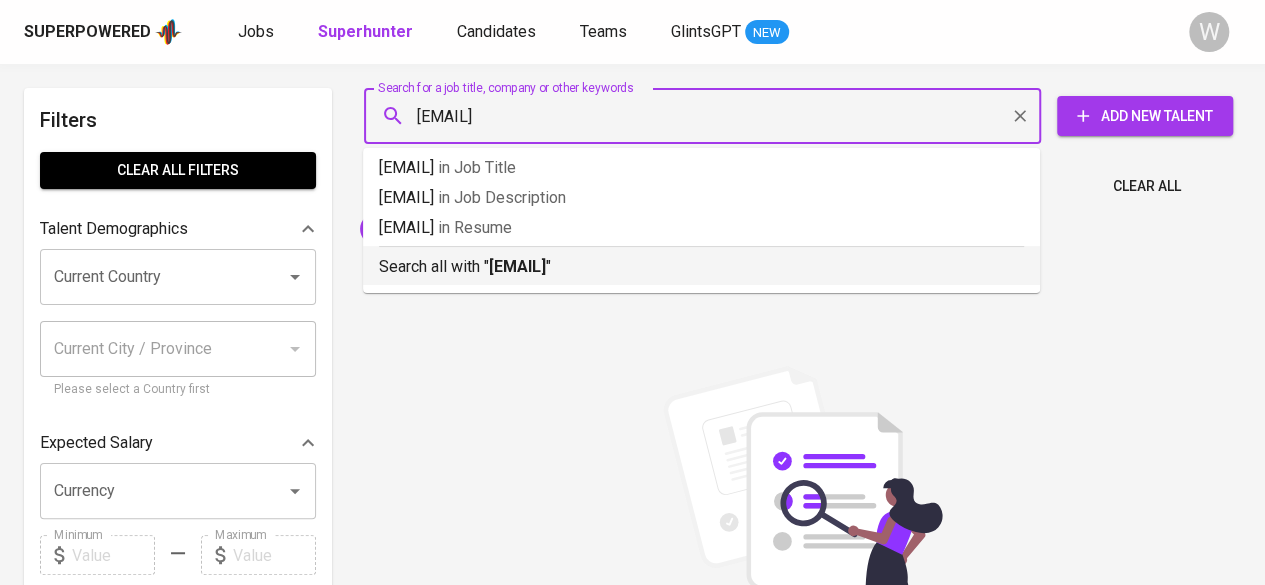 click on "[EMAIL]" at bounding box center (517, 266) 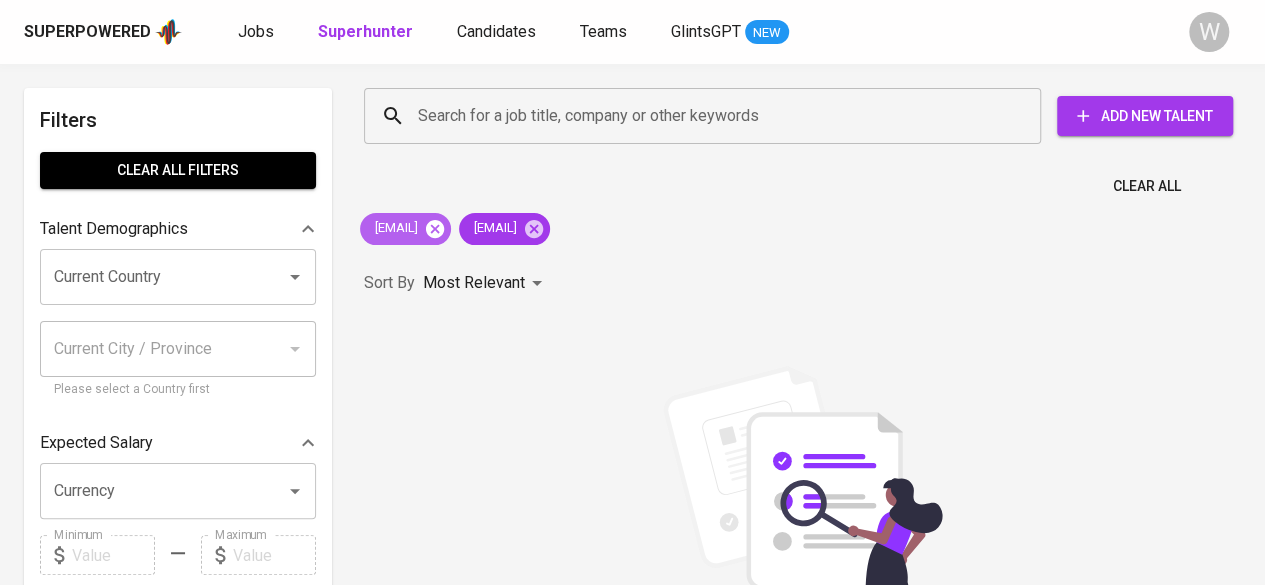 click at bounding box center (435, 228) 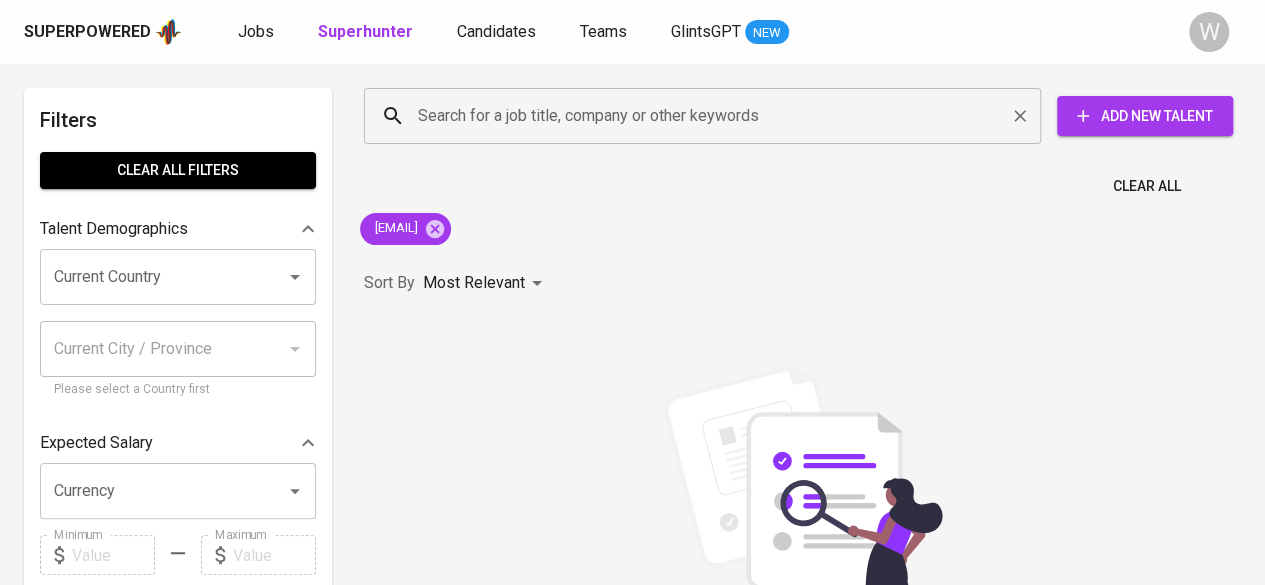 click on "Search for a job title, company or other keywords" at bounding box center [707, 116] 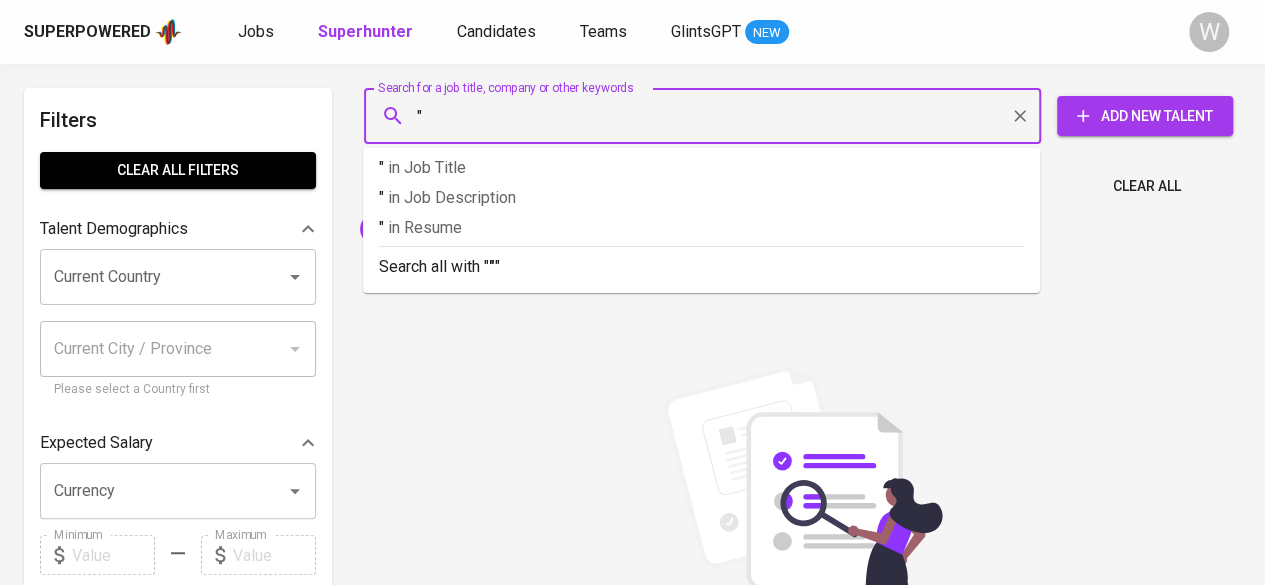 paste on "[PERSON]" 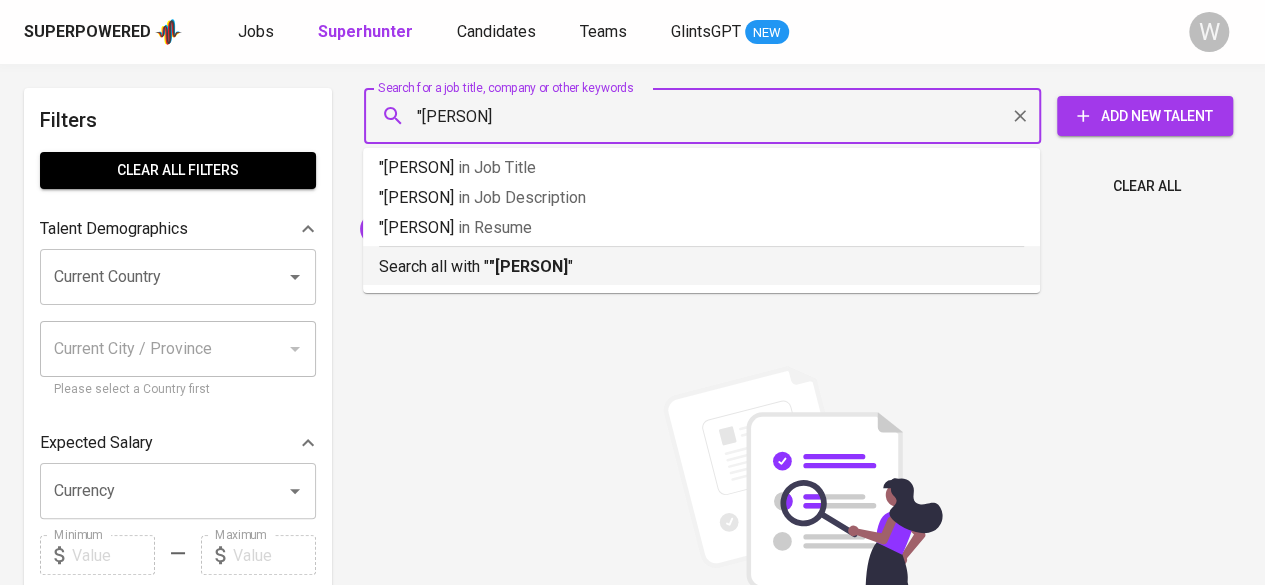 click on ""[PERSON]" at bounding box center [528, 266] 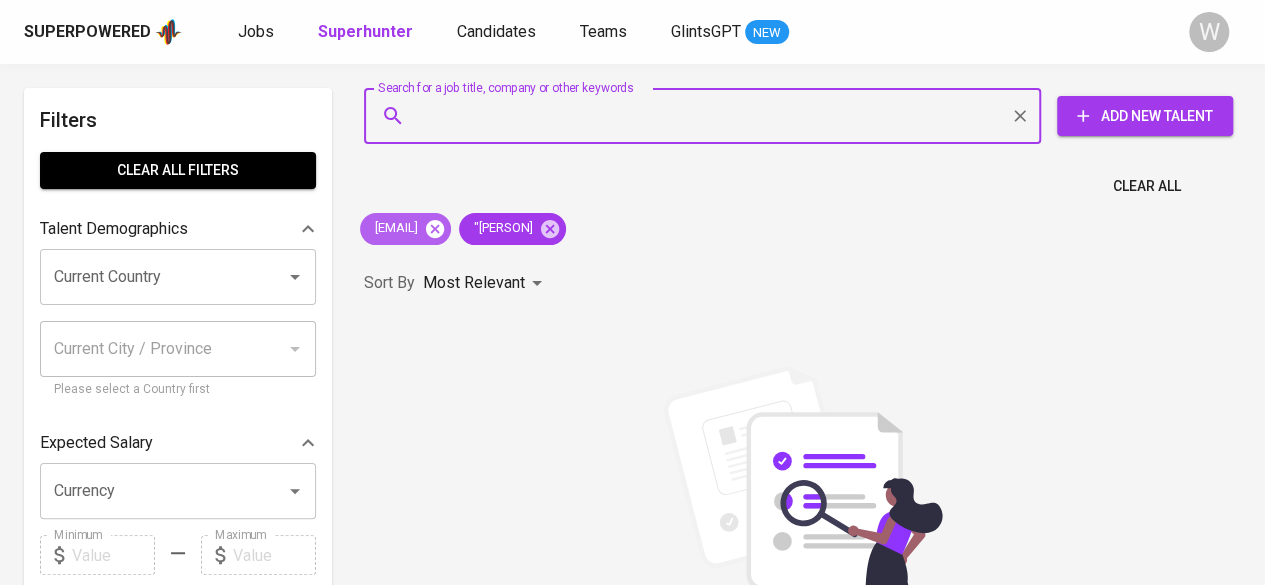 click at bounding box center (435, 228) 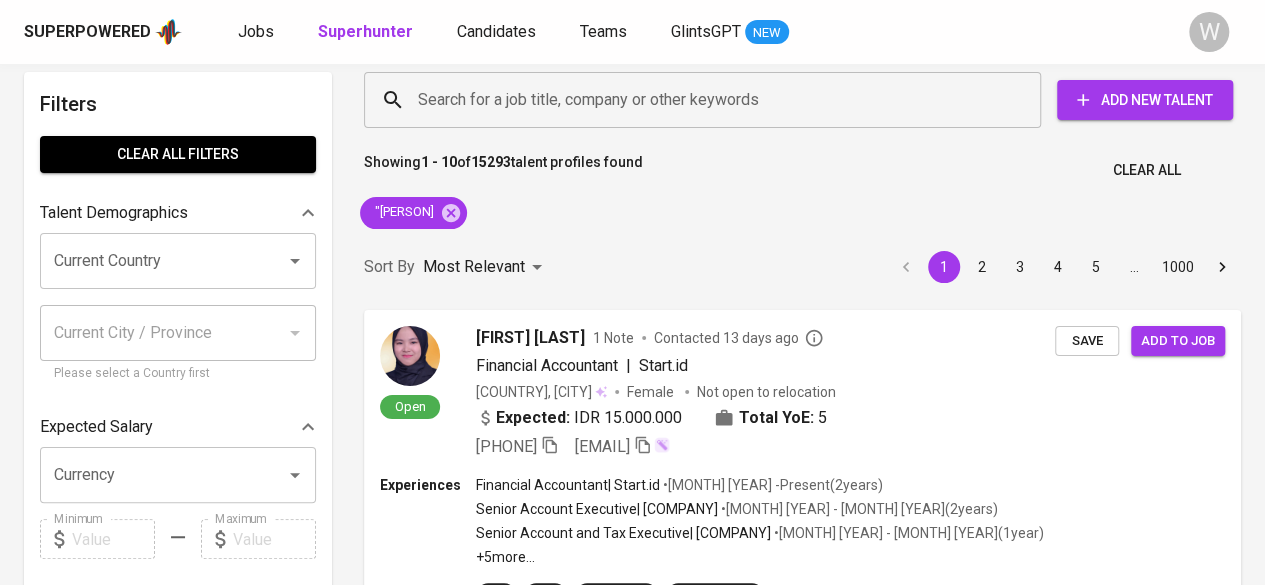scroll, scrollTop: 14, scrollLeft: 0, axis: vertical 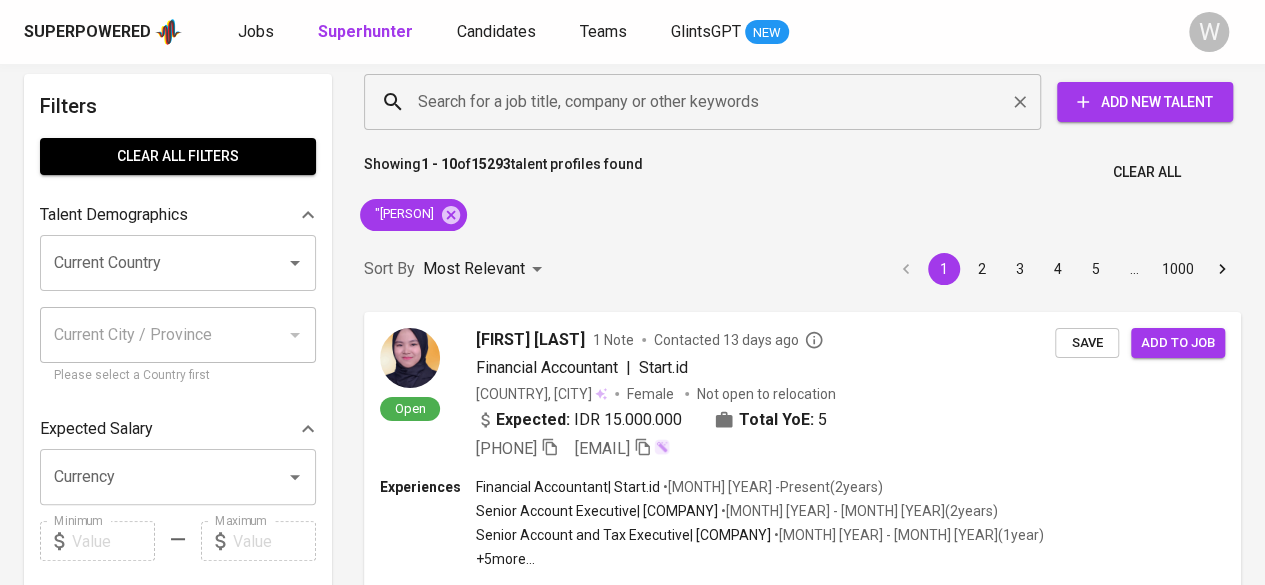 click on "Search for a job title, company or other keywords" at bounding box center [707, 102] 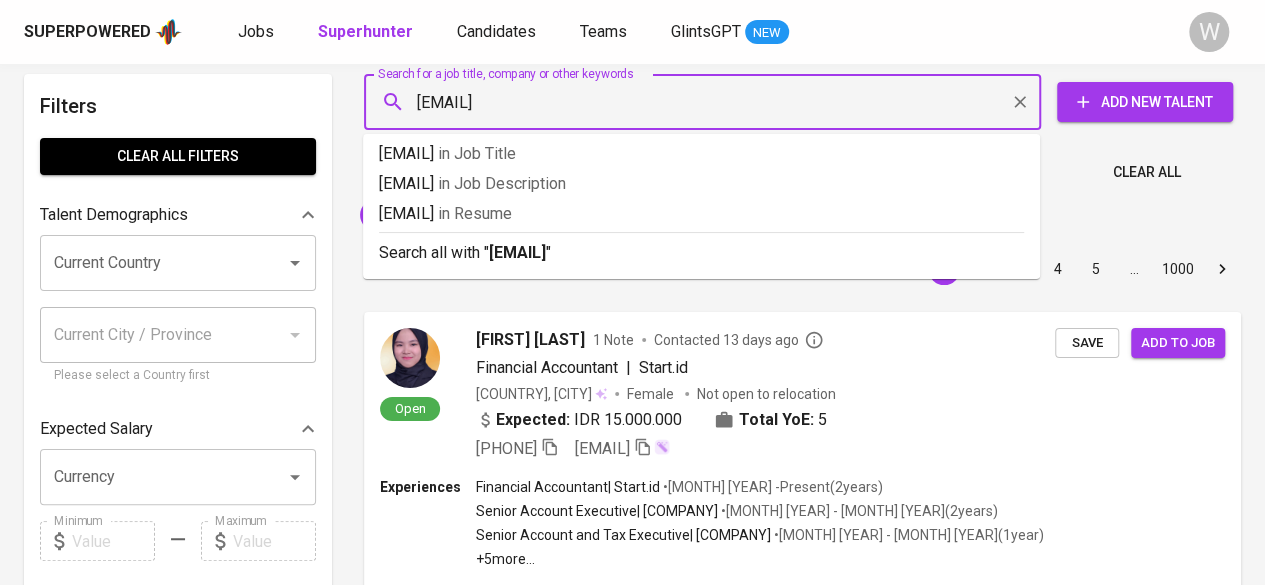 type on "[EMAIL]" 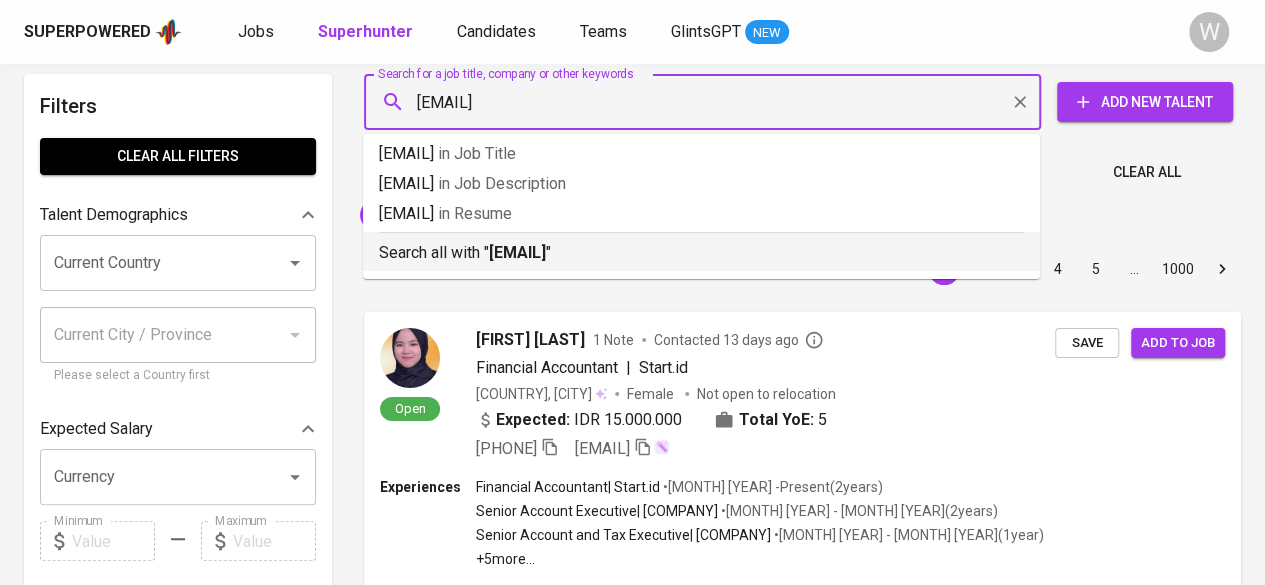 click on "[EMAIL]" at bounding box center [517, 252] 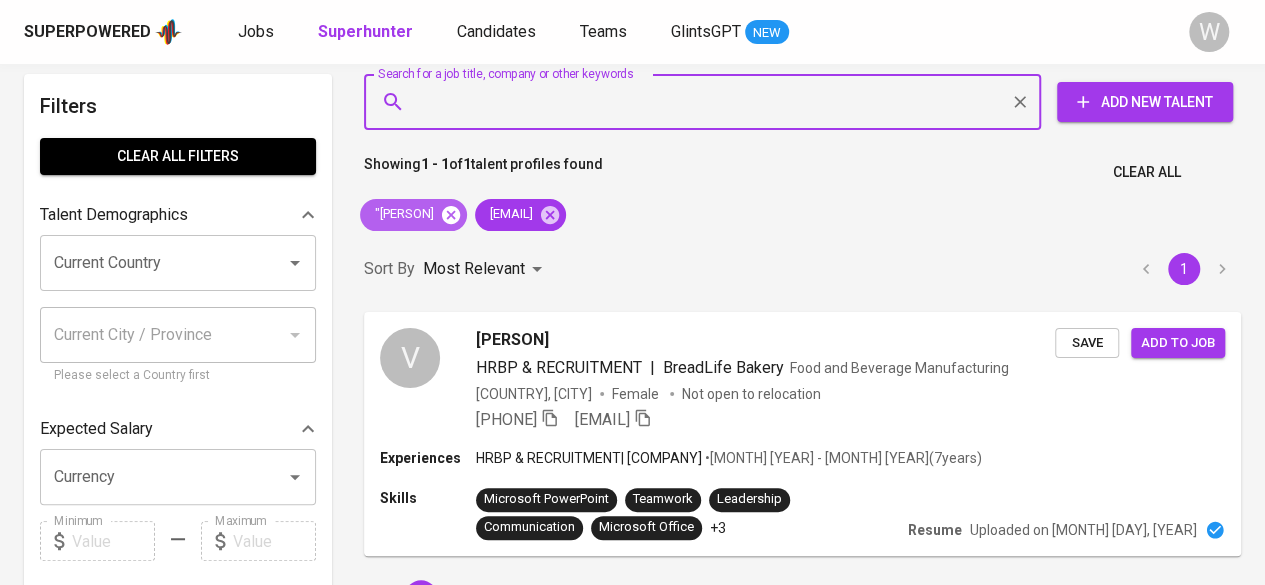 click at bounding box center [451, 214] 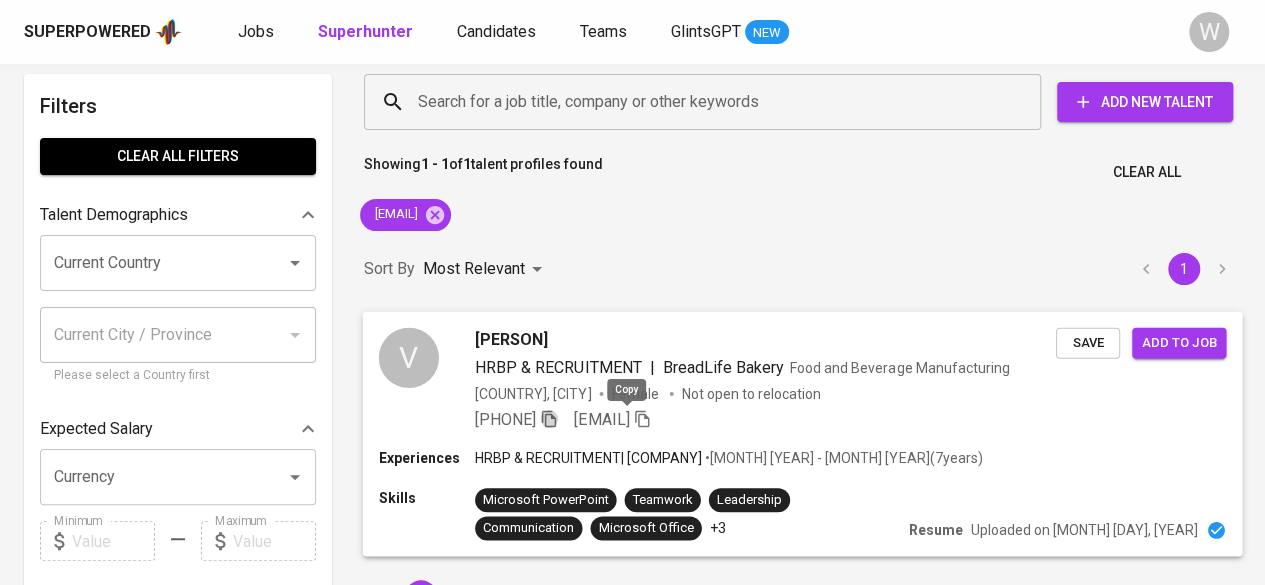 click at bounding box center (549, 418) 